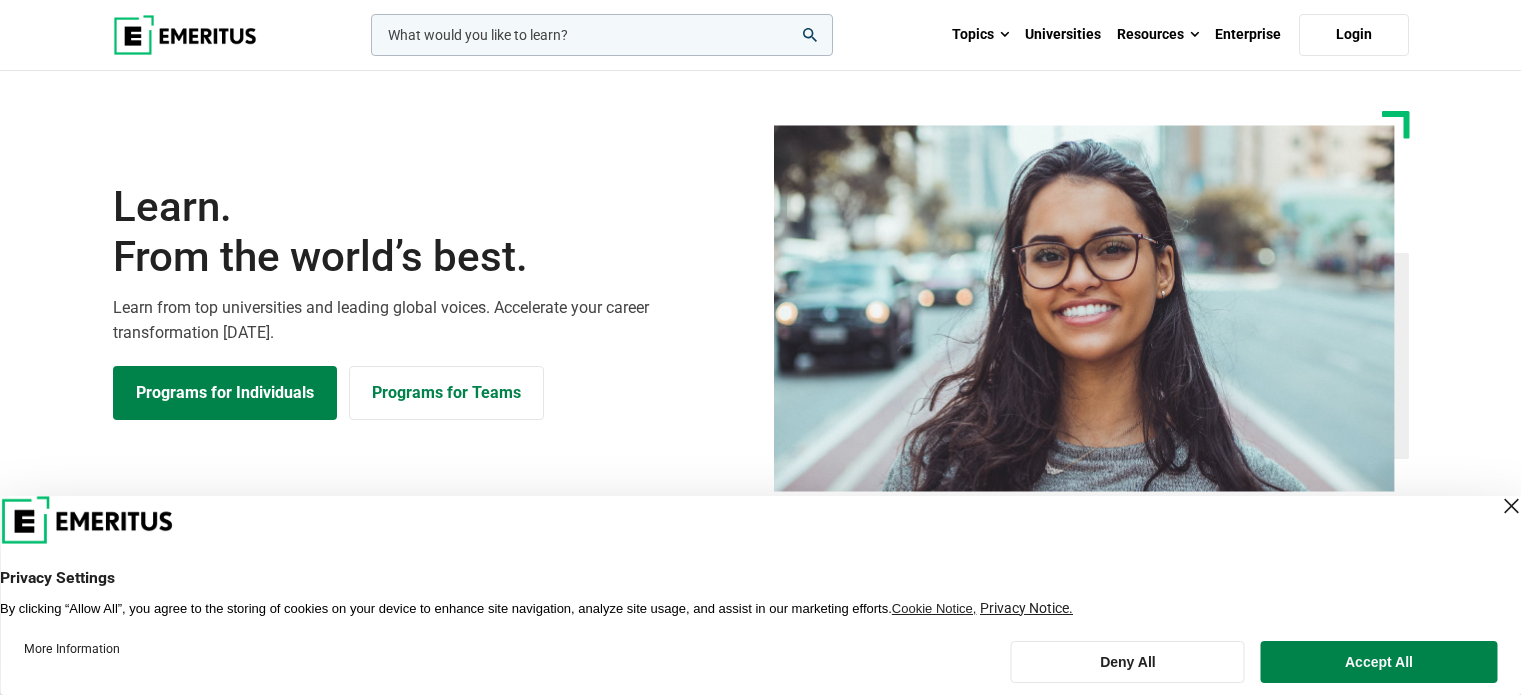 scroll, scrollTop: 0, scrollLeft: 0, axis: both 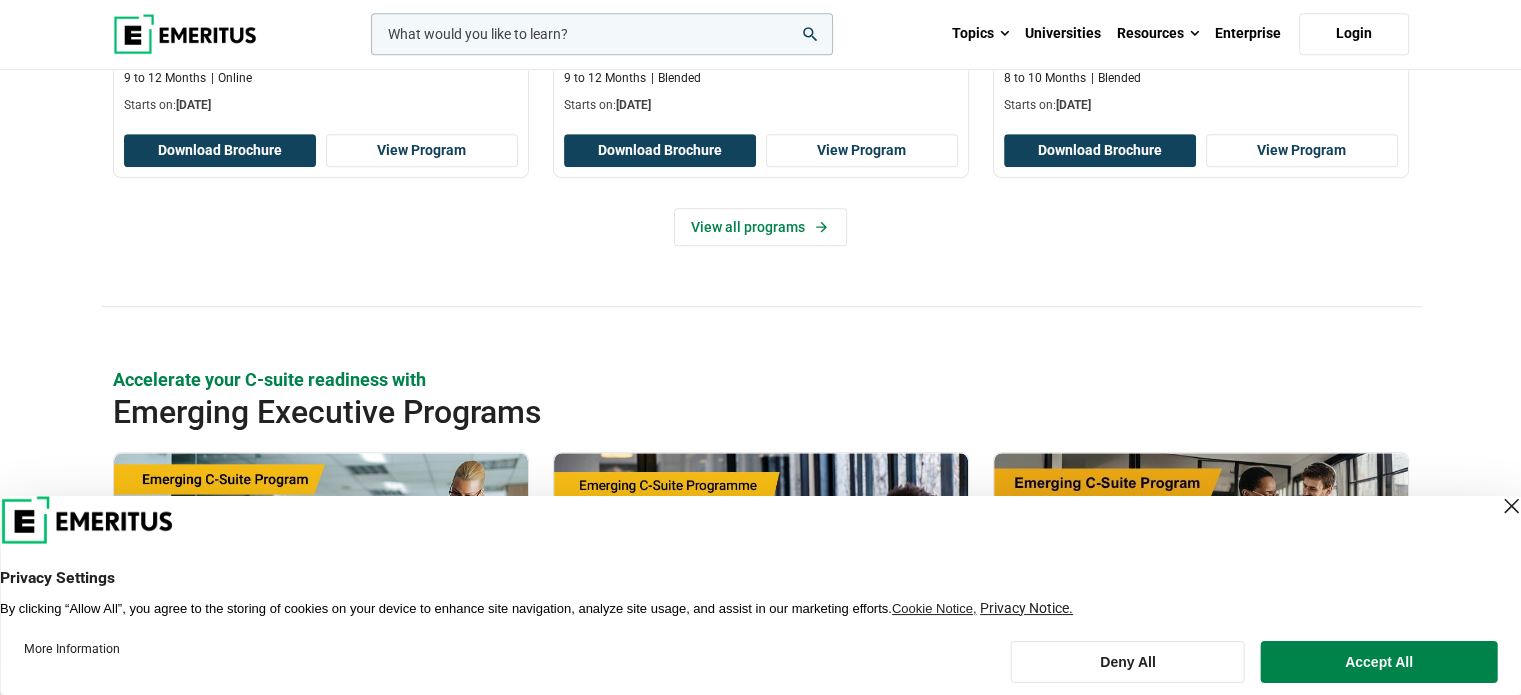click at bounding box center (1511, 506) 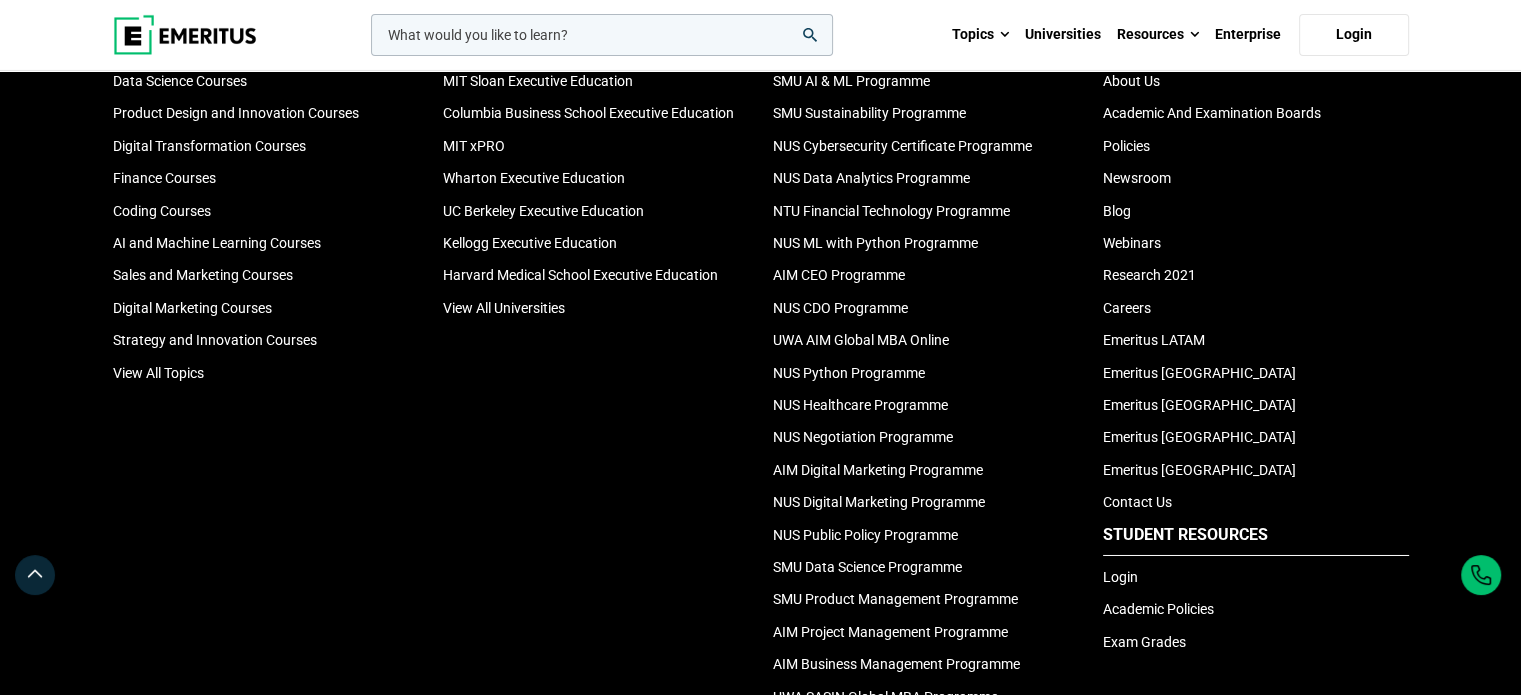 scroll, scrollTop: 0, scrollLeft: 0, axis: both 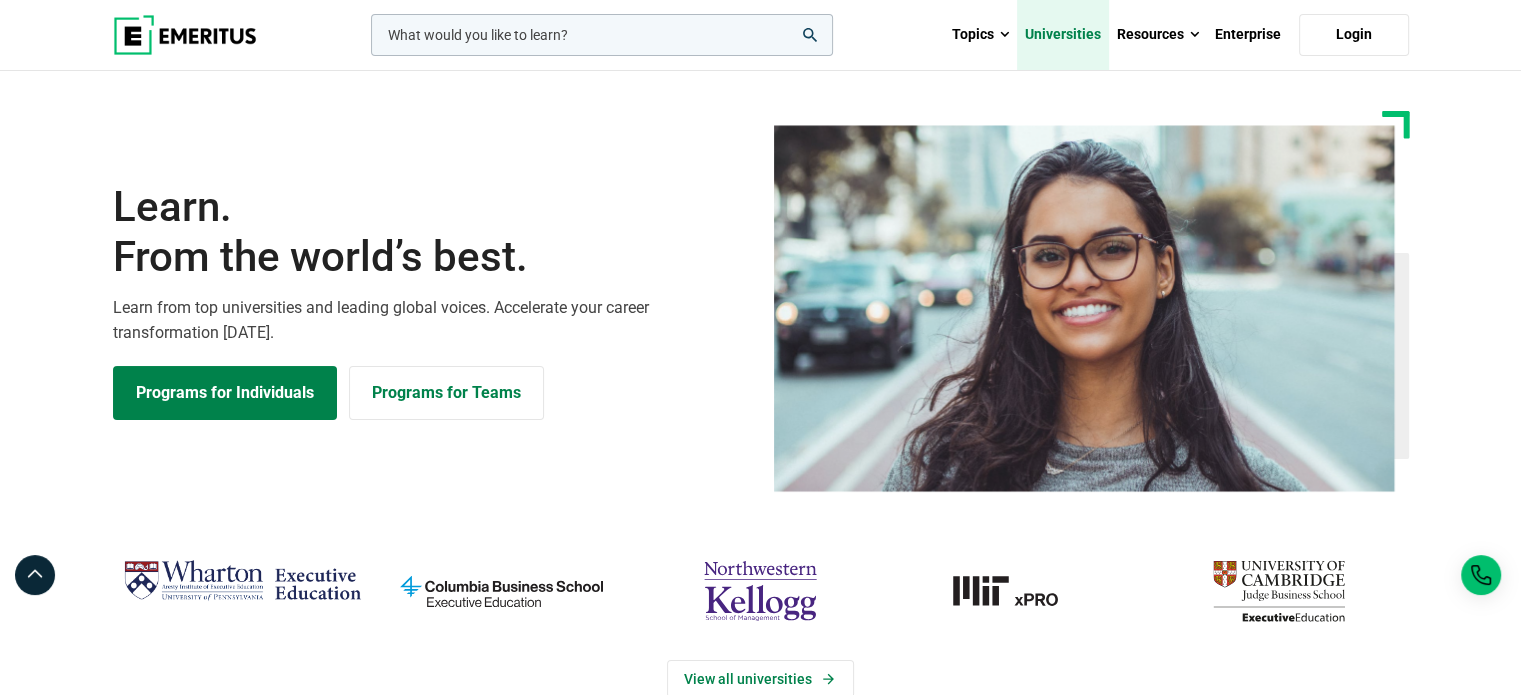 click on "Universities" at bounding box center (1063, 35) 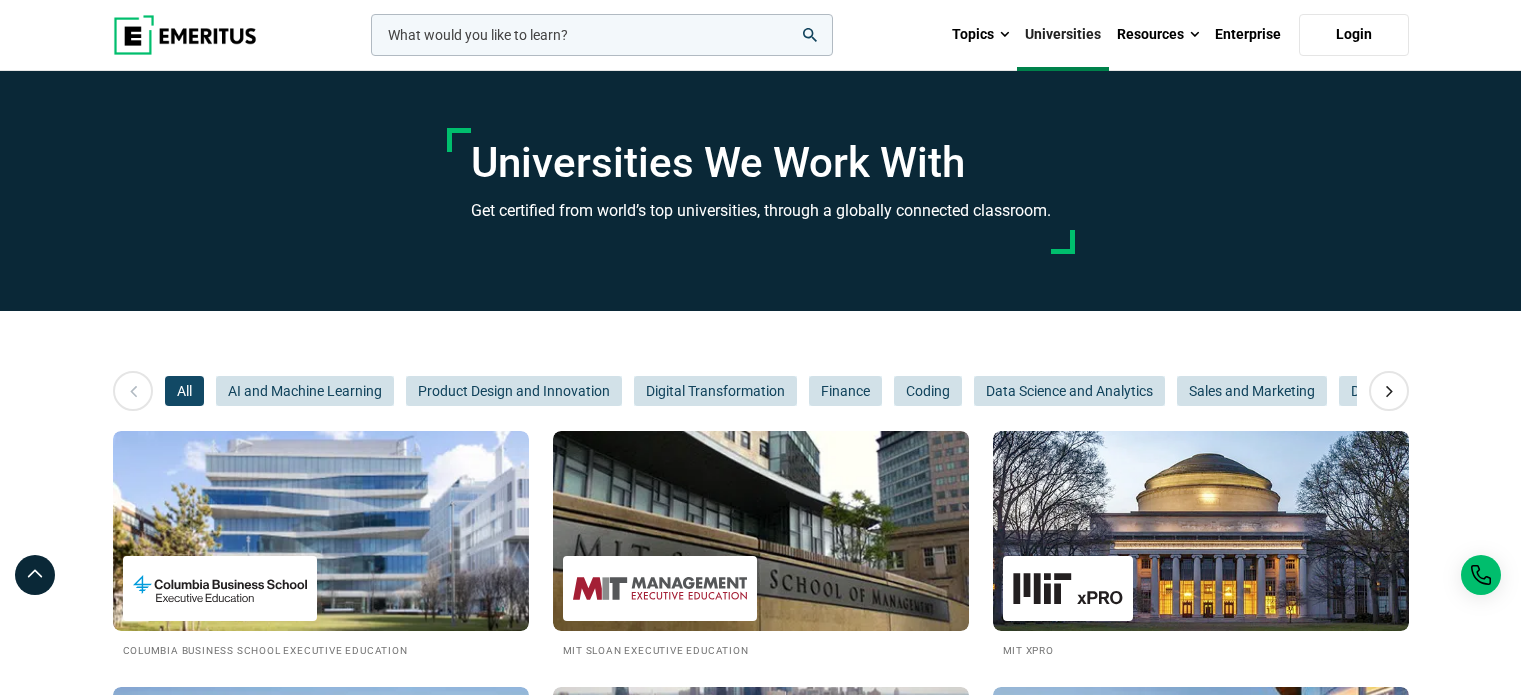 scroll, scrollTop: 0, scrollLeft: 0, axis: both 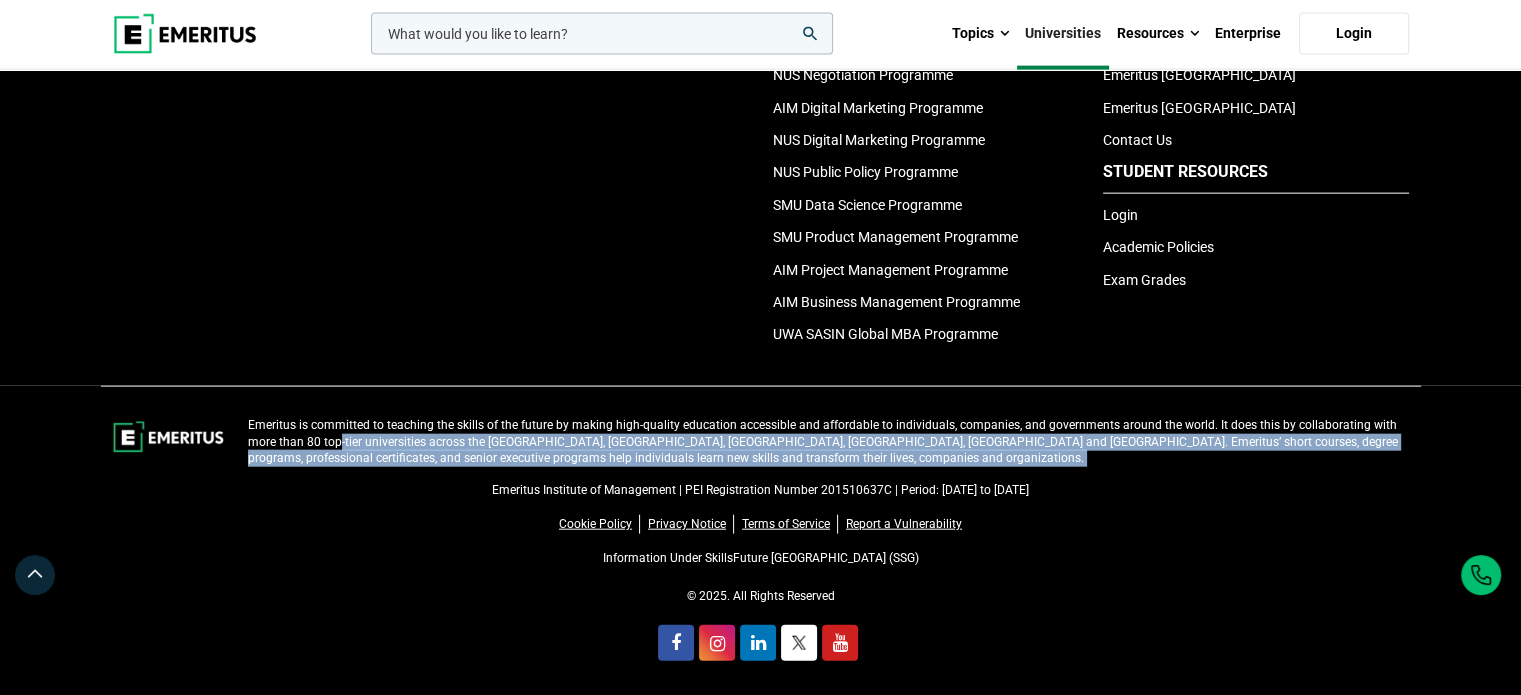 drag, startPoint x: 304, startPoint y: 445, endPoint x: 336, endPoint y: 484, distance: 50.447994 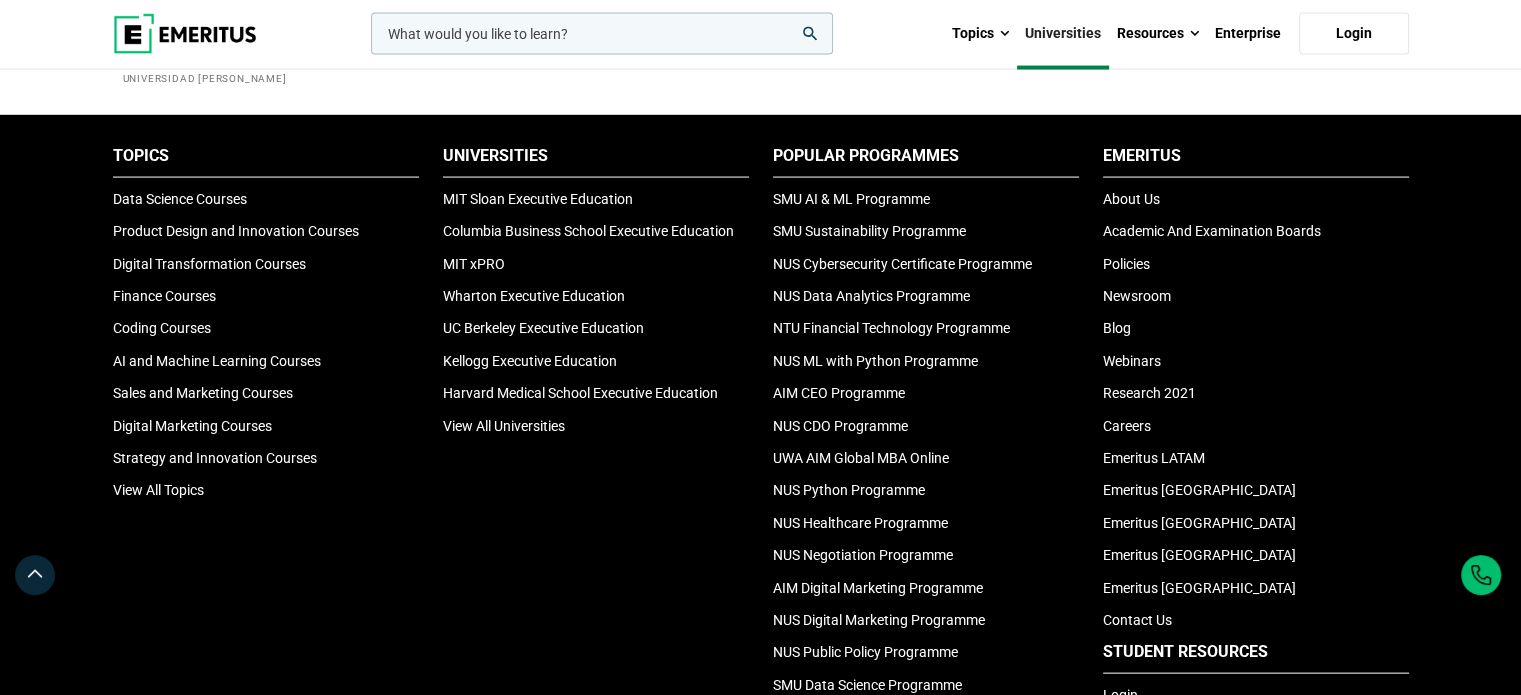 scroll, scrollTop: 4183, scrollLeft: 0, axis: vertical 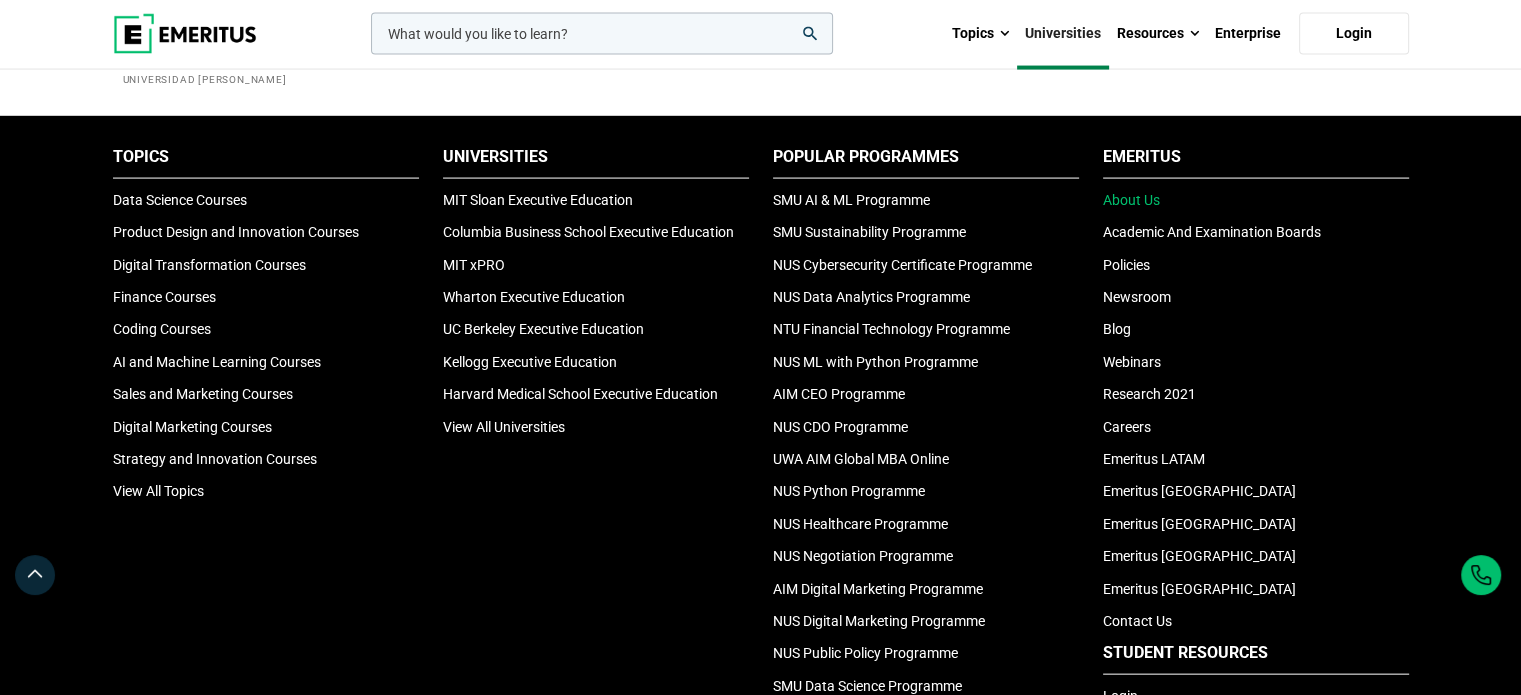 click on "About Us" at bounding box center (1131, 200) 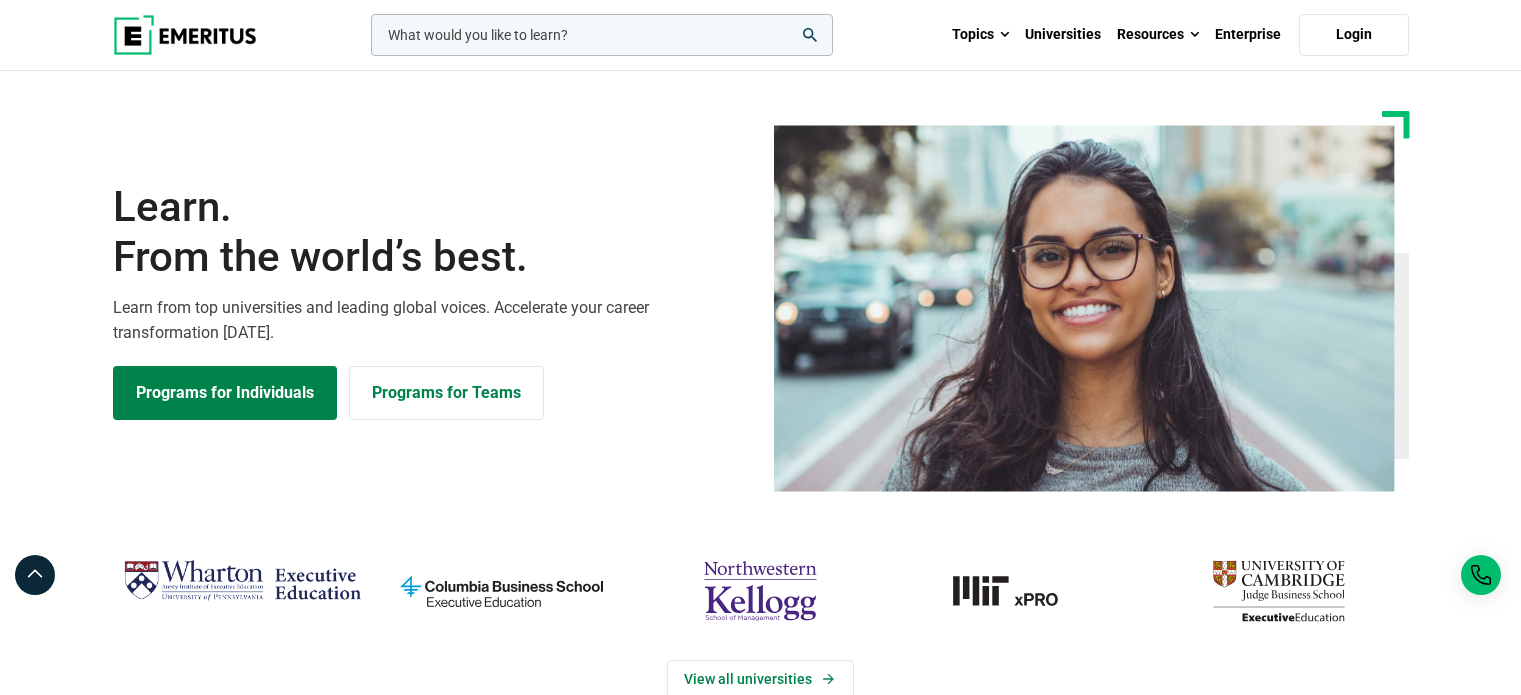 scroll, scrollTop: 0, scrollLeft: 0, axis: both 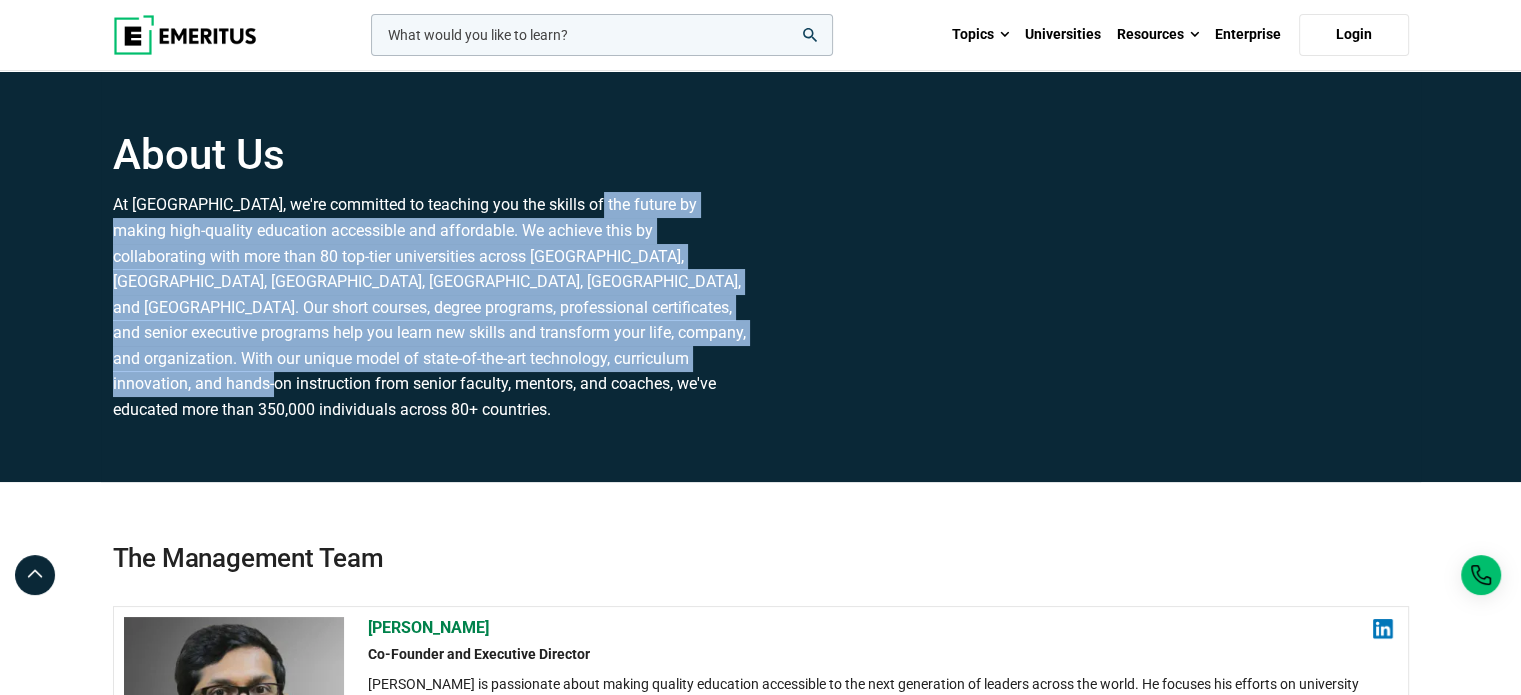 drag, startPoint x: 578, startPoint y: 227, endPoint x: 550, endPoint y: 370, distance: 145.71547 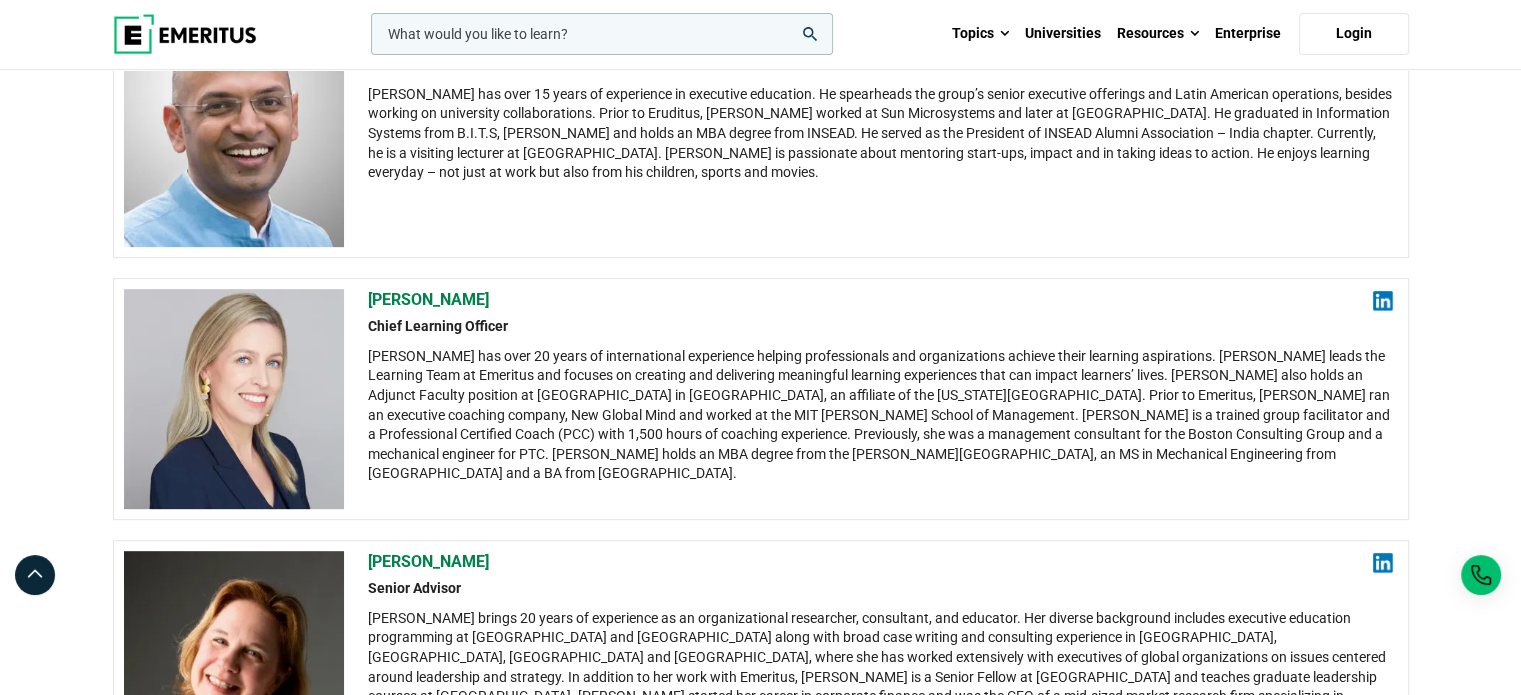 scroll, scrollTop: 854, scrollLeft: 0, axis: vertical 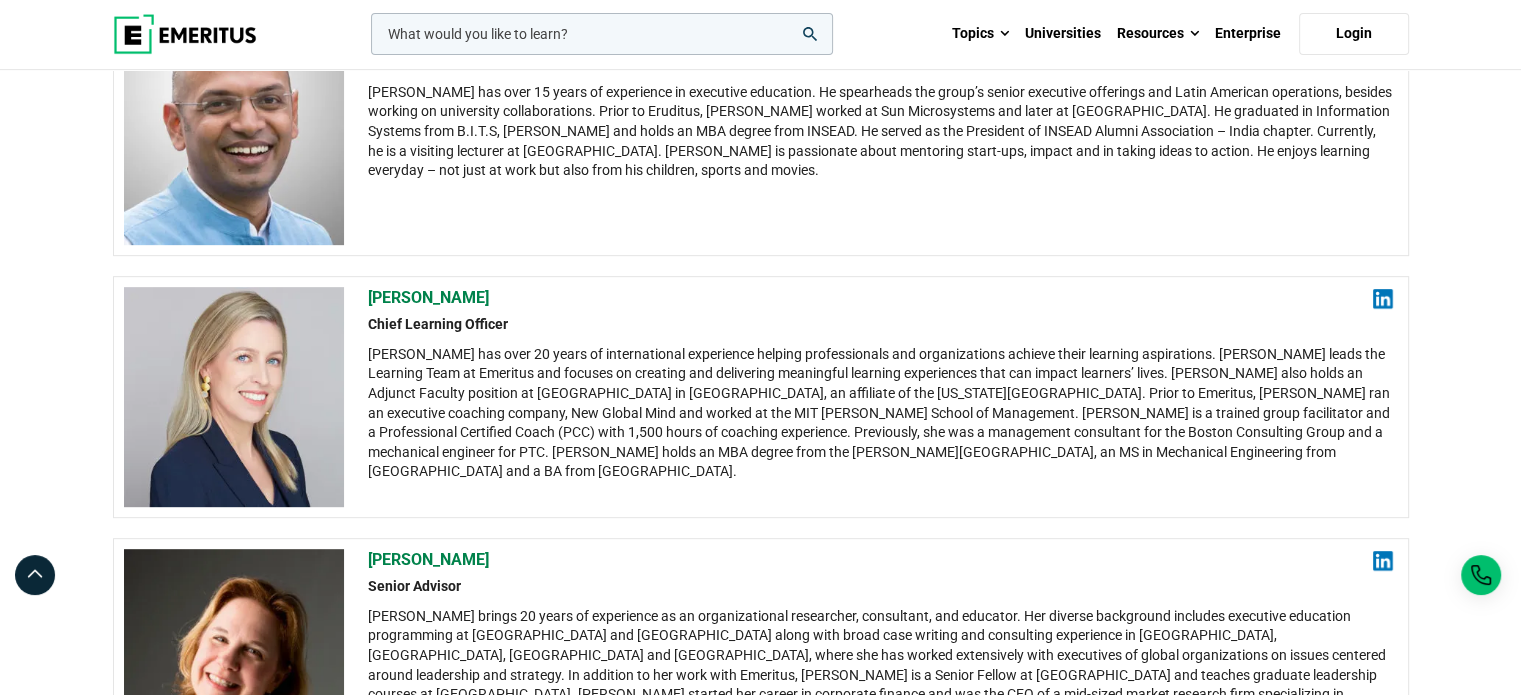 drag, startPoint x: 478, startPoint y: 307, endPoint x: 599, endPoint y: 511, distance: 237.18558 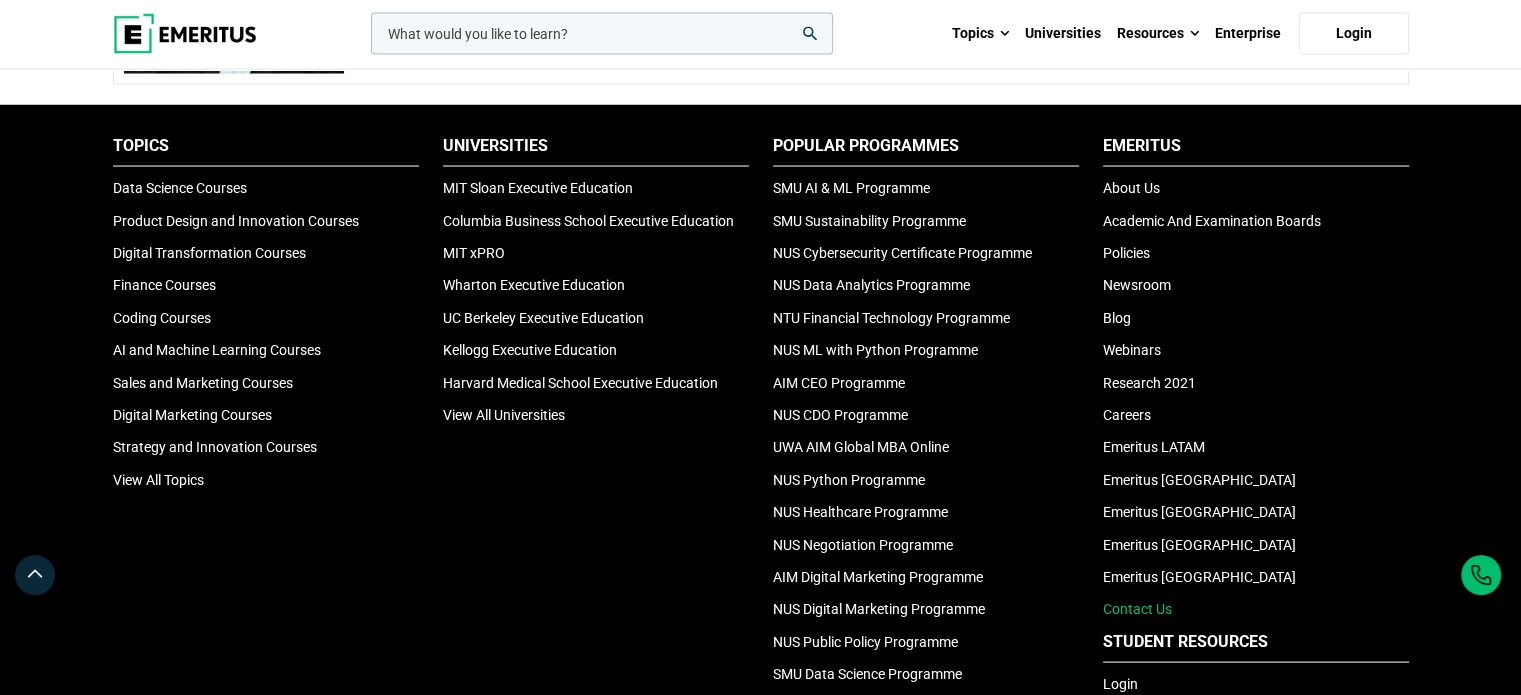 scroll, scrollTop: 3906, scrollLeft: 0, axis: vertical 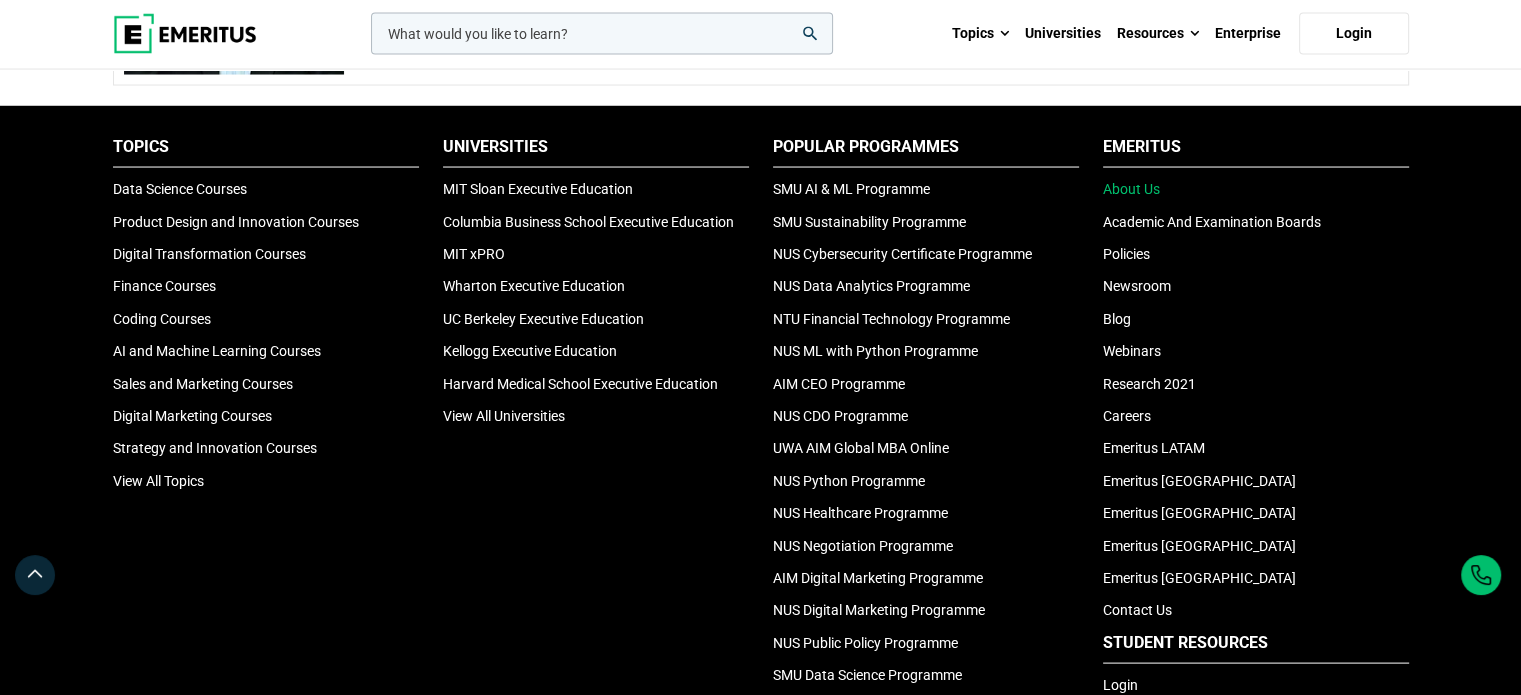 click on "About Us" at bounding box center [1131, 189] 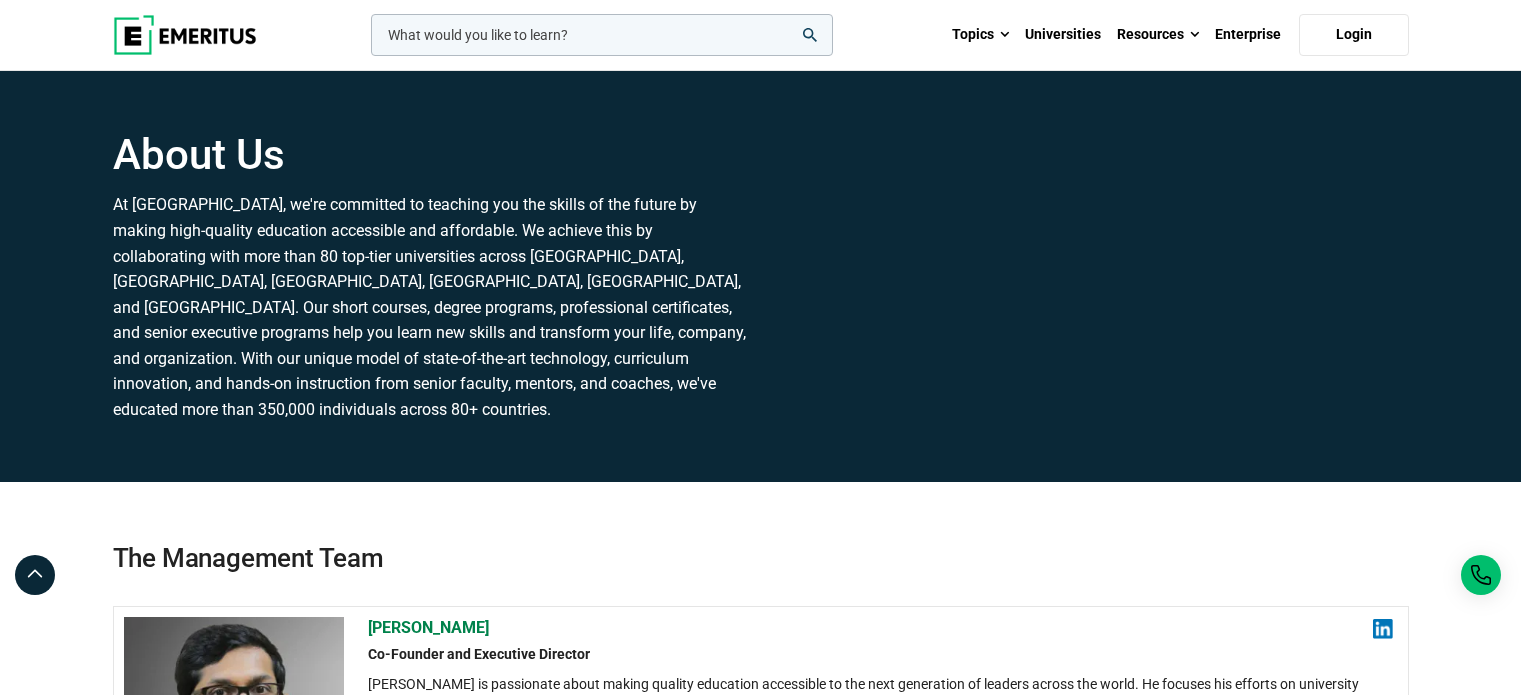 scroll, scrollTop: 0, scrollLeft: 0, axis: both 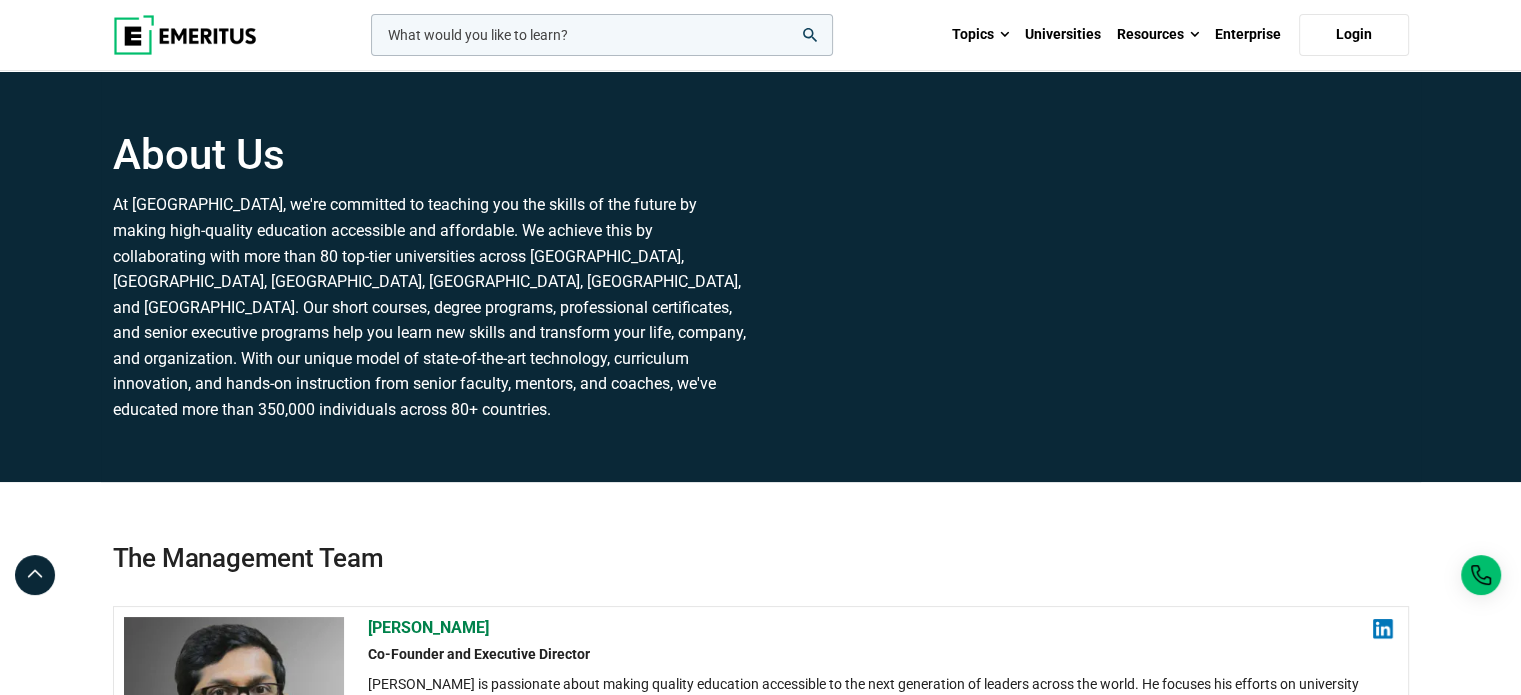 click at bounding box center (185, 35) 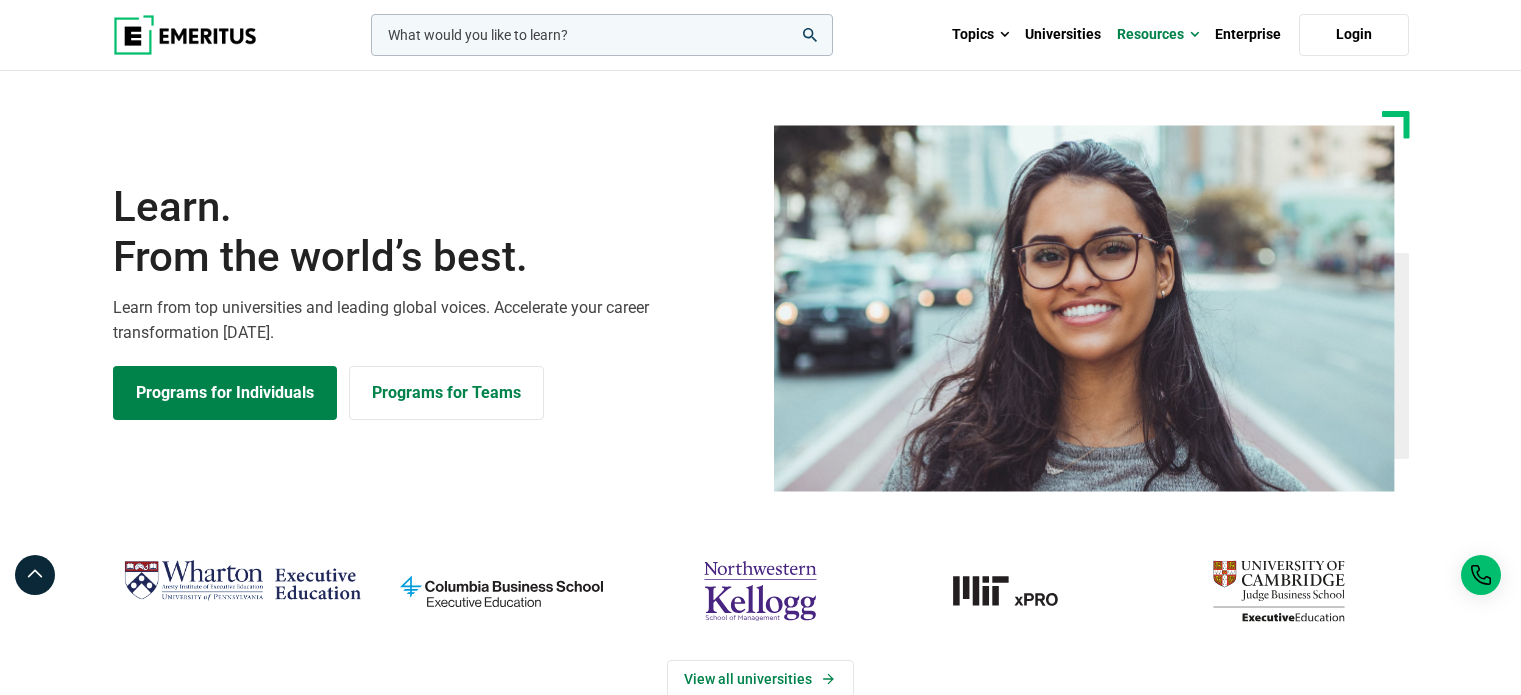 scroll, scrollTop: 0, scrollLeft: 0, axis: both 